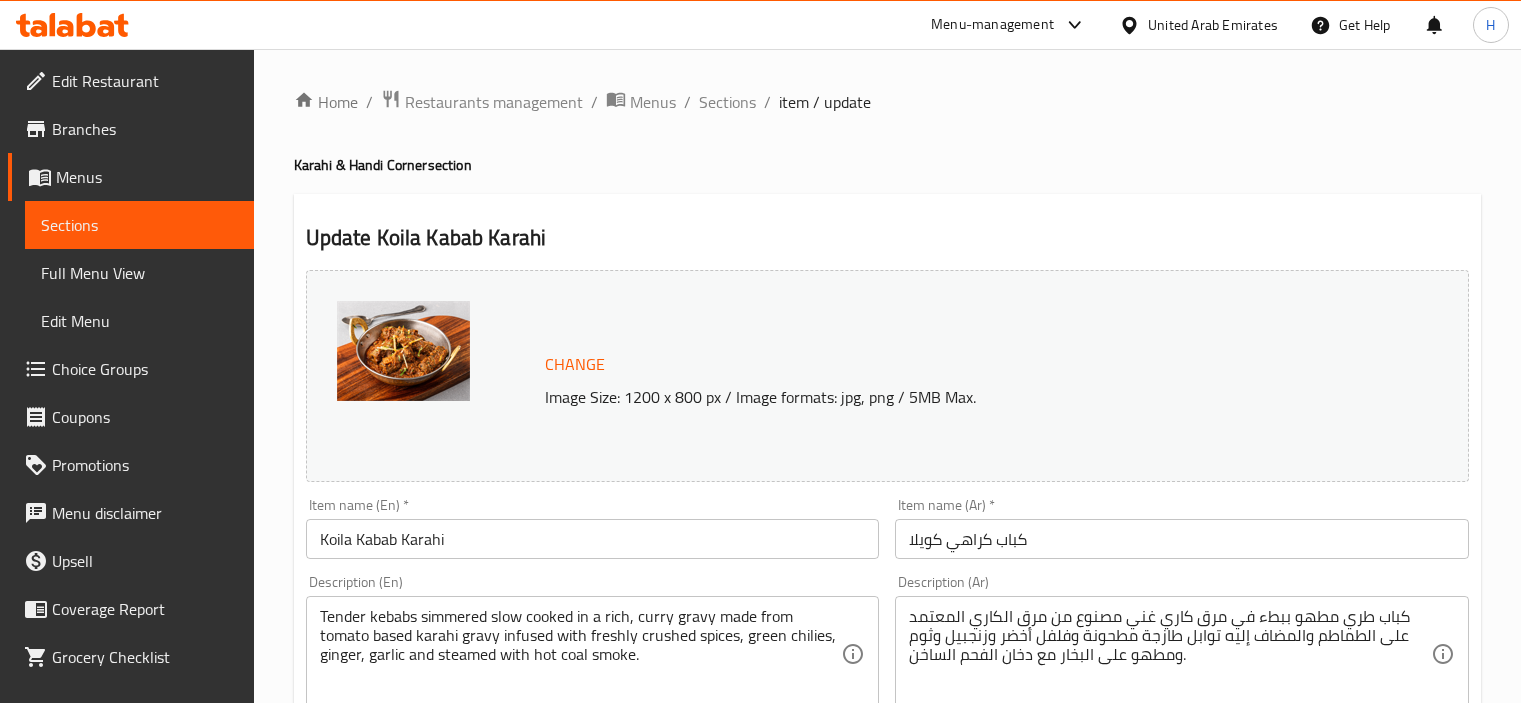 scroll, scrollTop: 954, scrollLeft: 0, axis: vertical 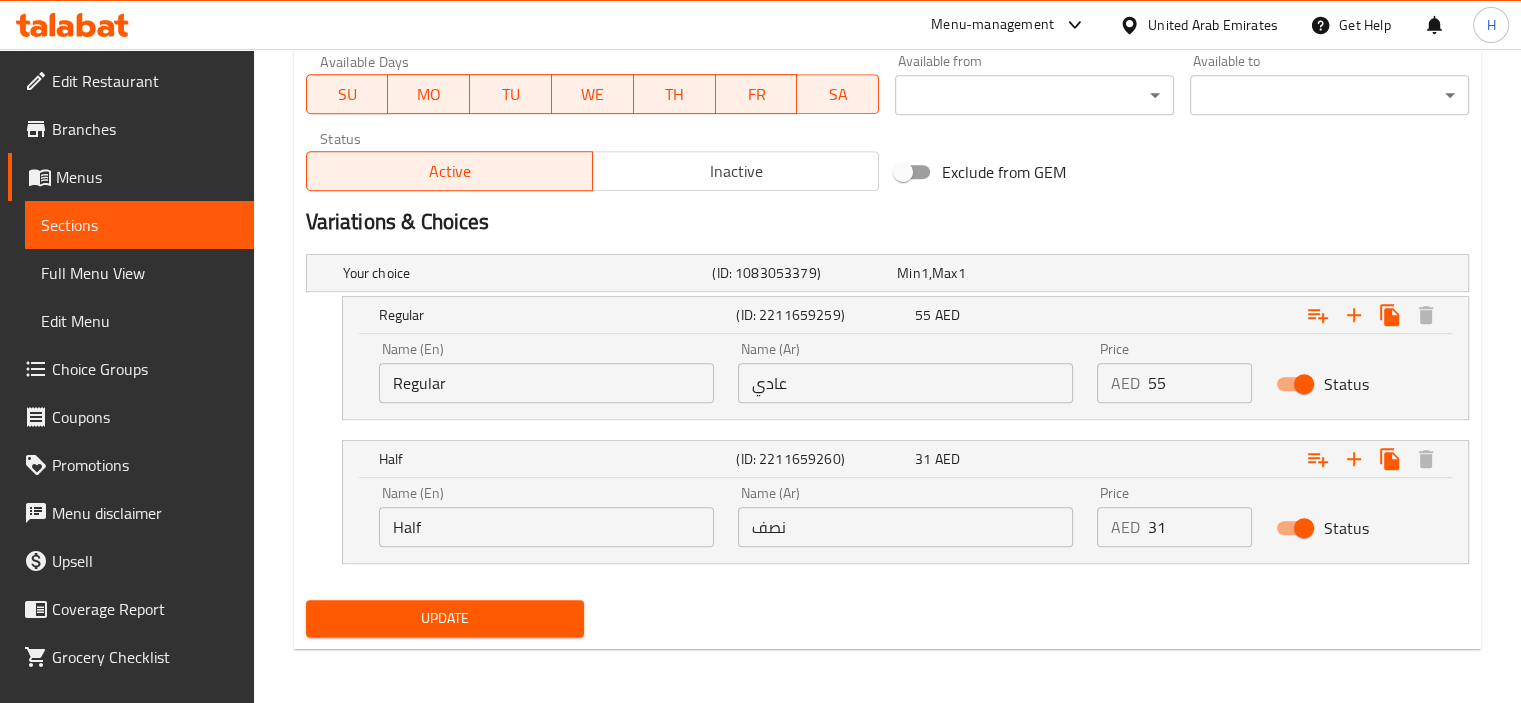 click 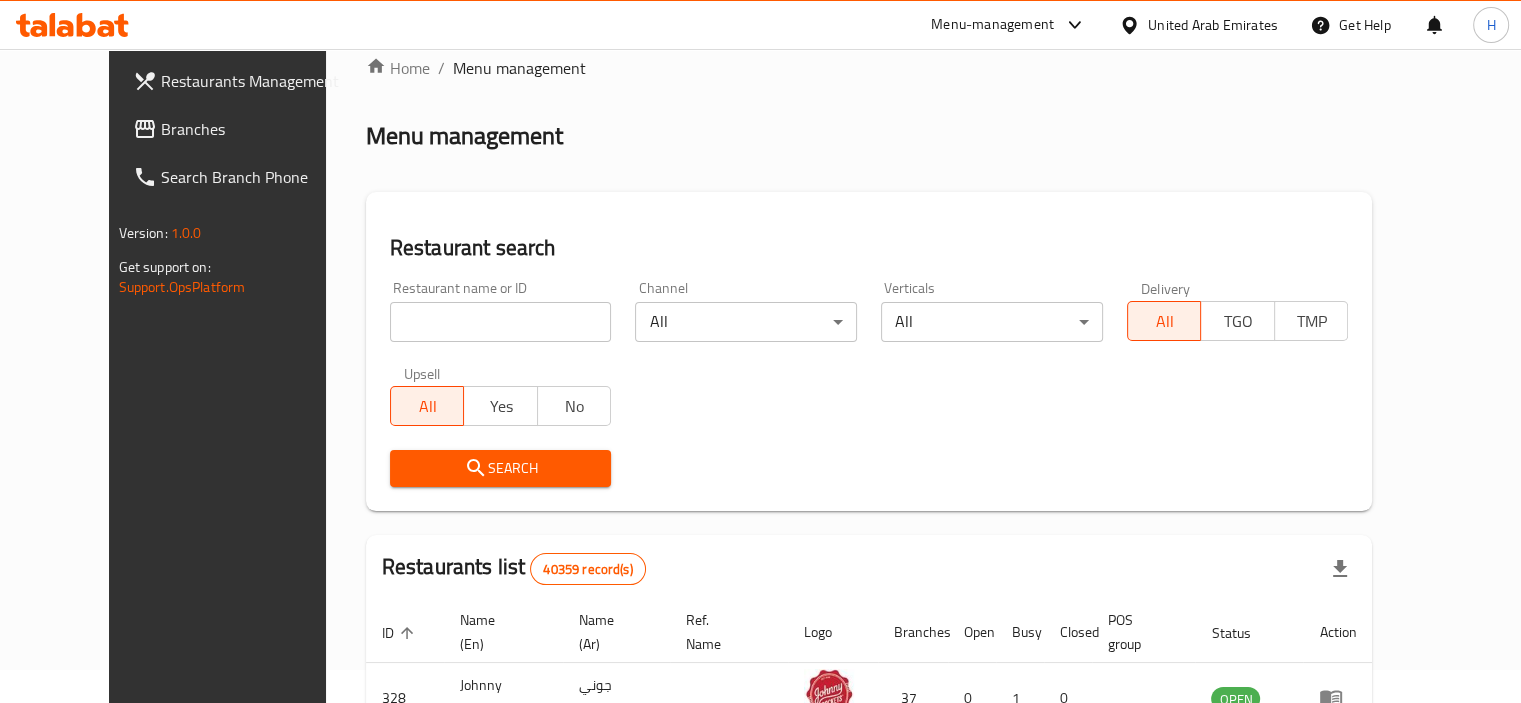 scroll, scrollTop: 0, scrollLeft: 0, axis: both 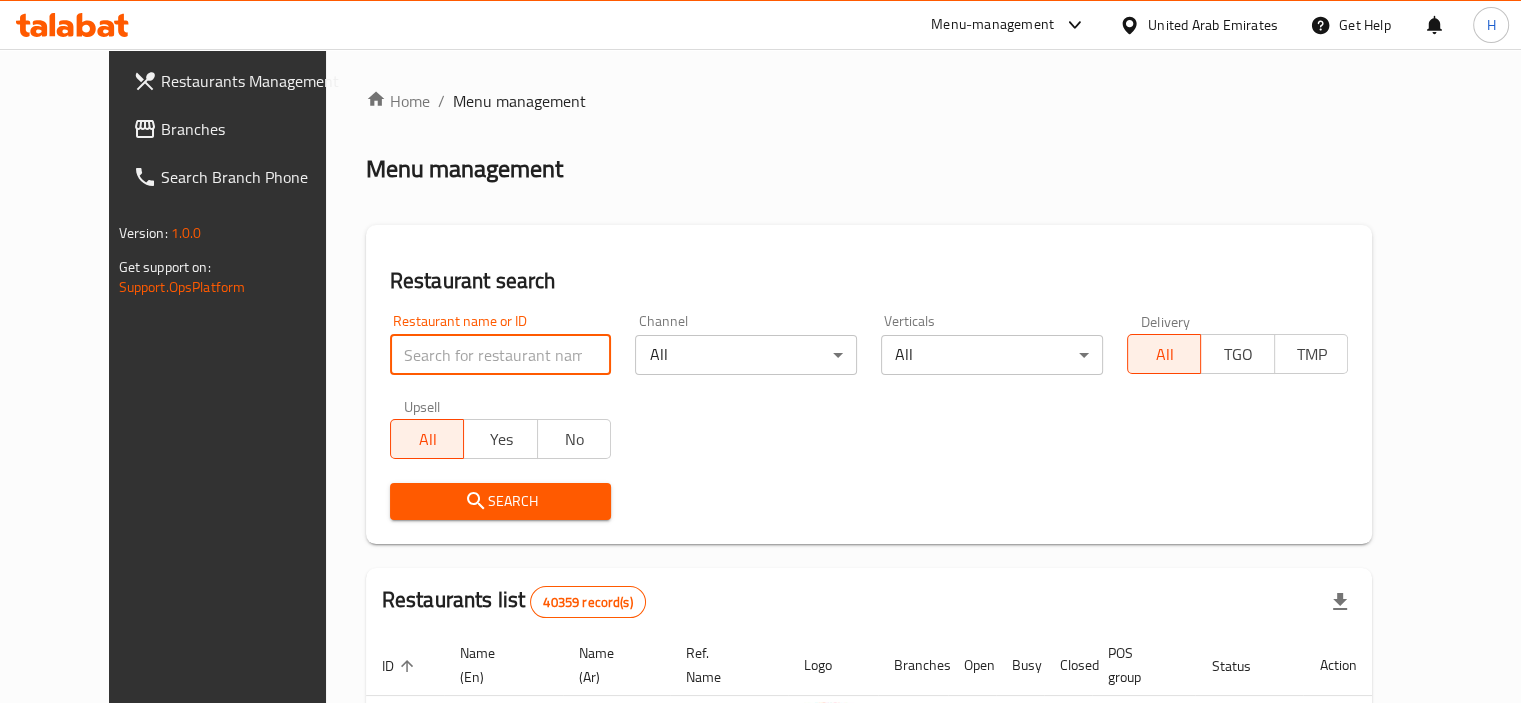 click at bounding box center (501, 355) 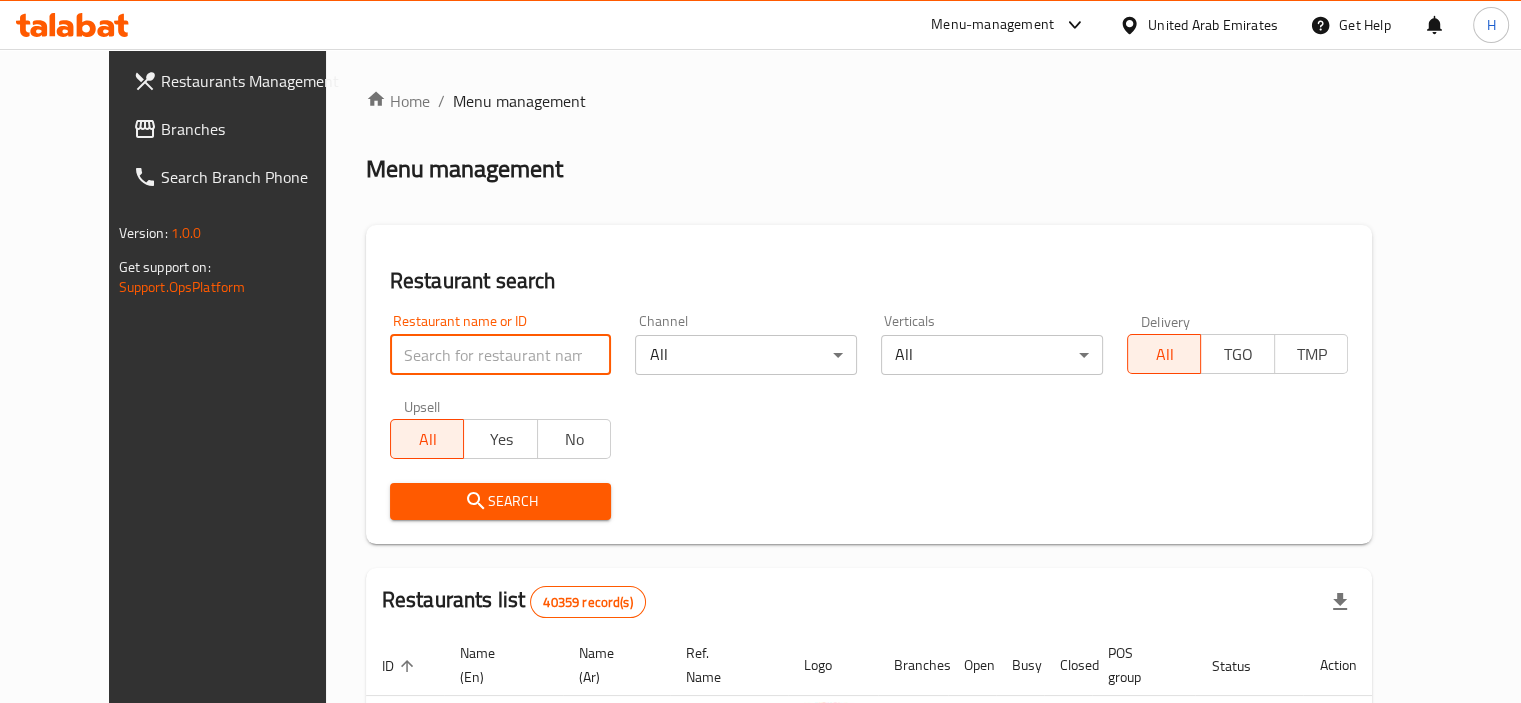 paste on "769619" 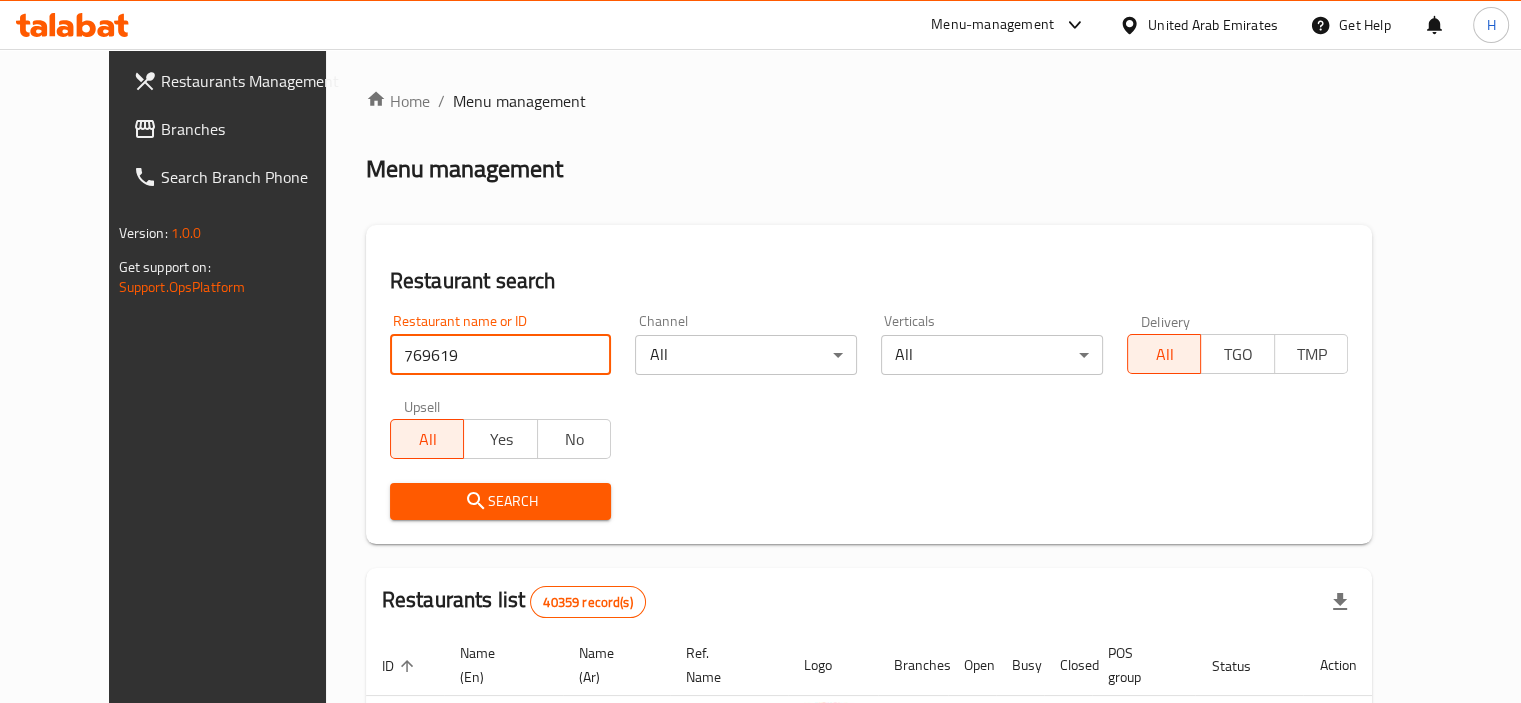 type on "769619" 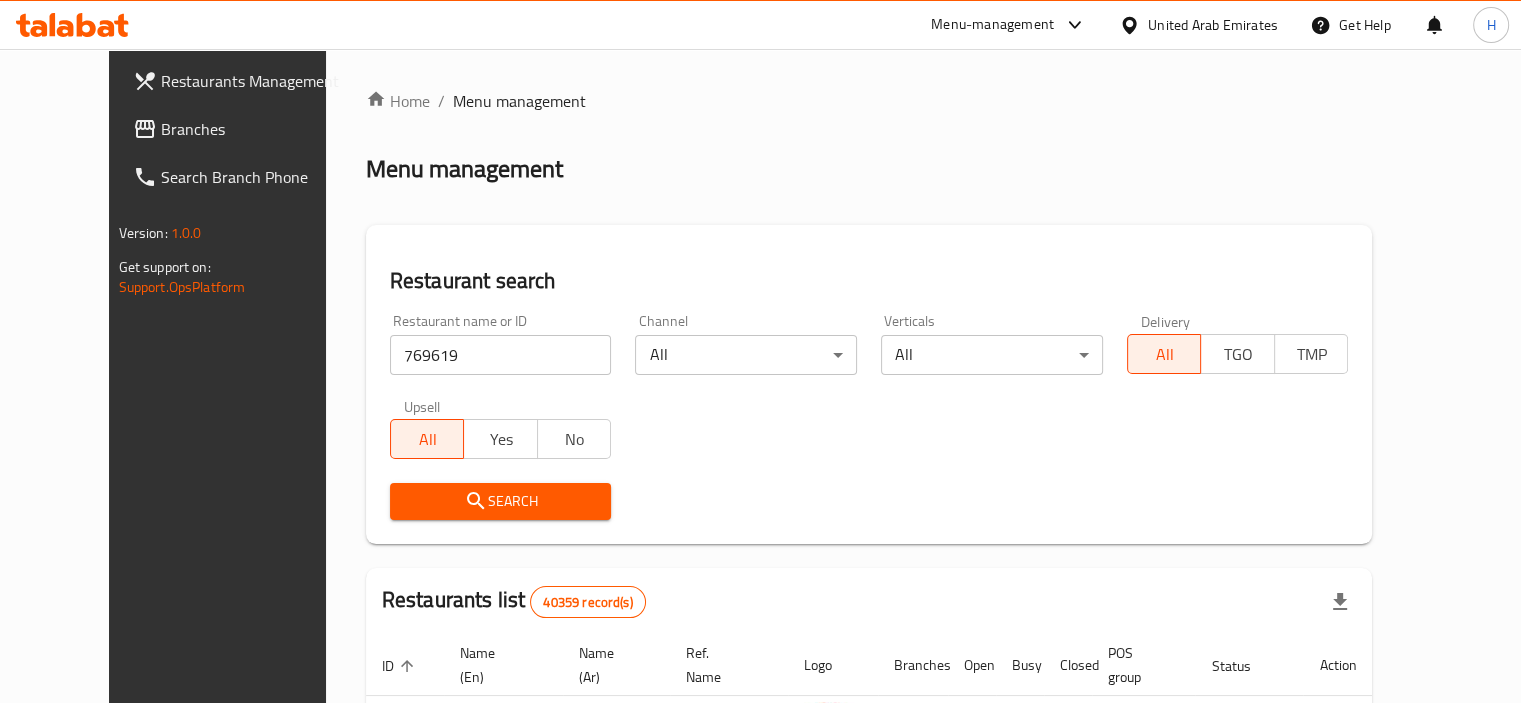 click on "Search" at bounding box center (501, 501) 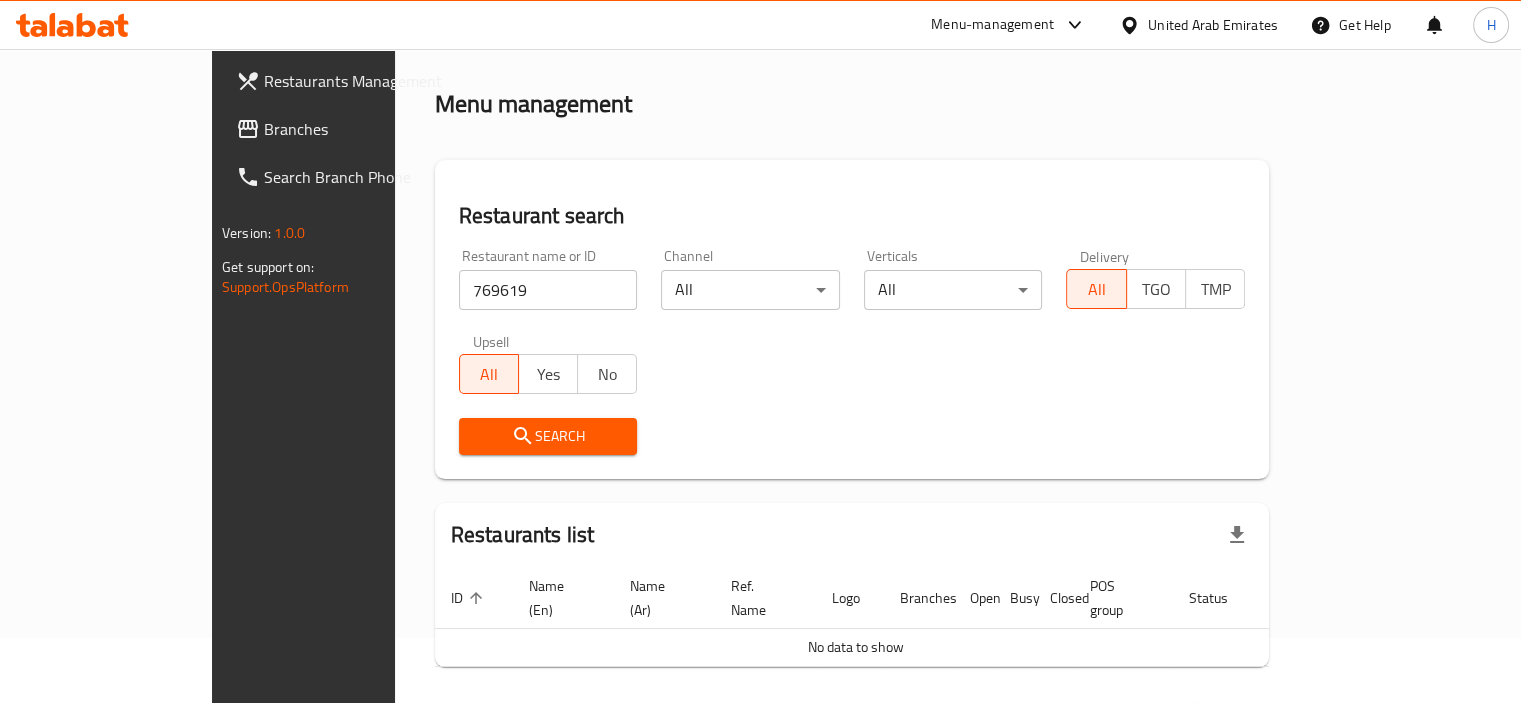 scroll, scrollTop: 113, scrollLeft: 0, axis: vertical 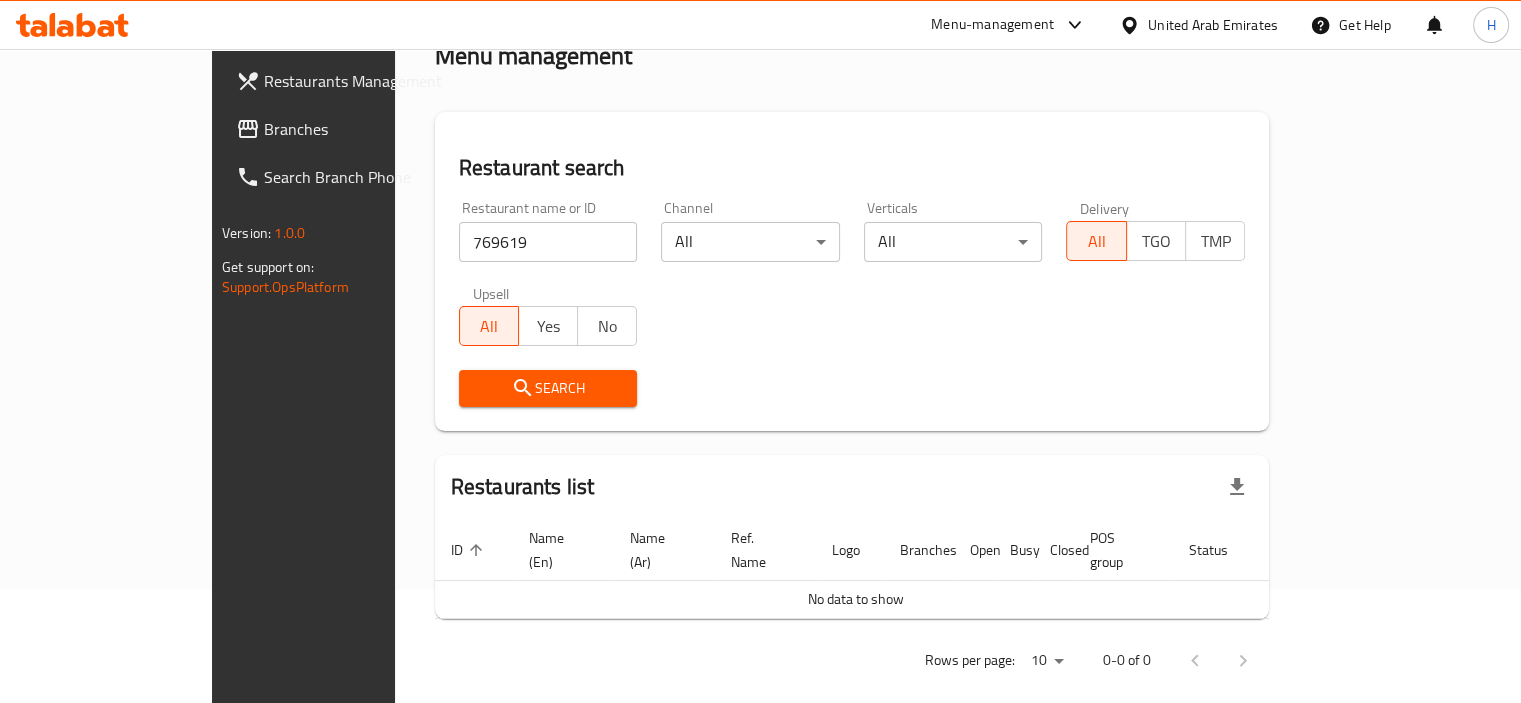 click on "Branches" at bounding box center [357, 129] 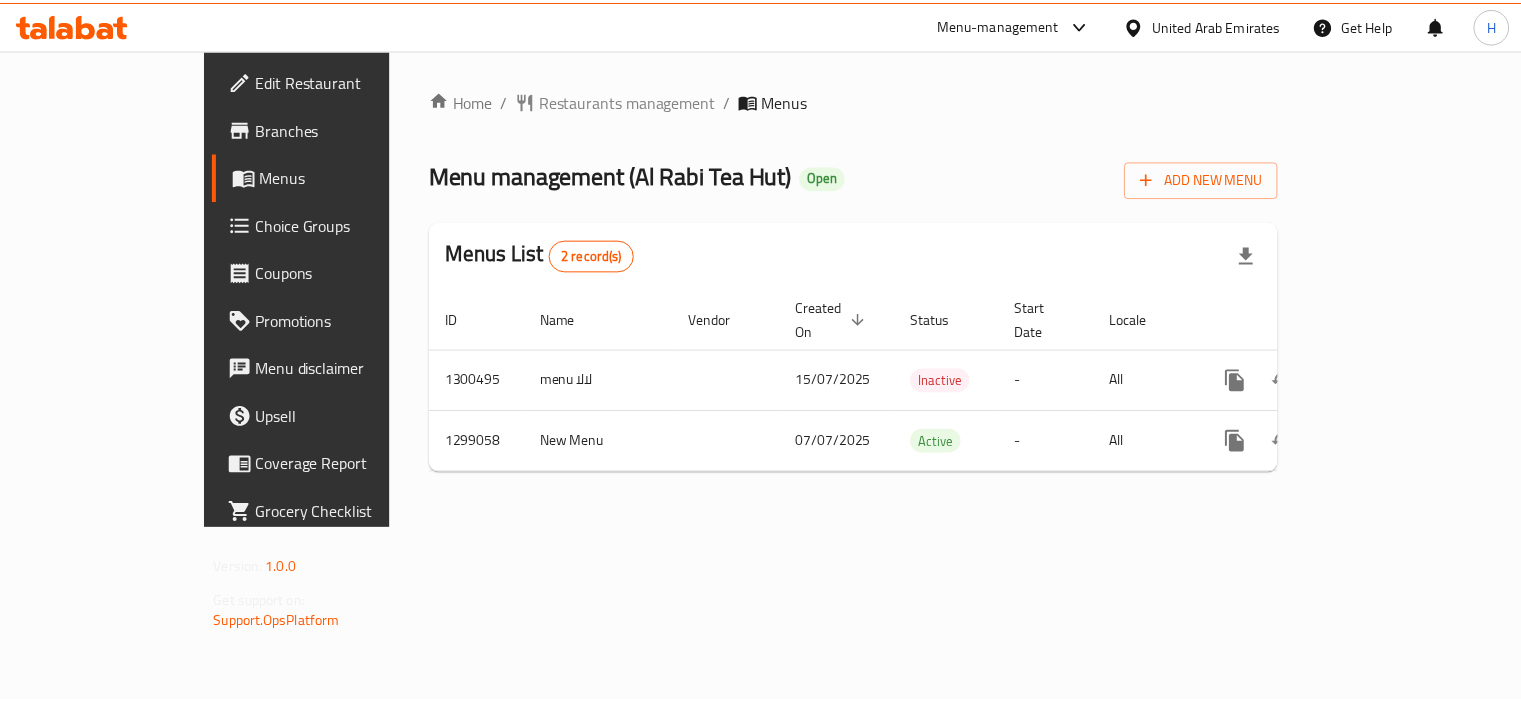 scroll, scrollTop: 0, scrollLeft: 0, axis: both 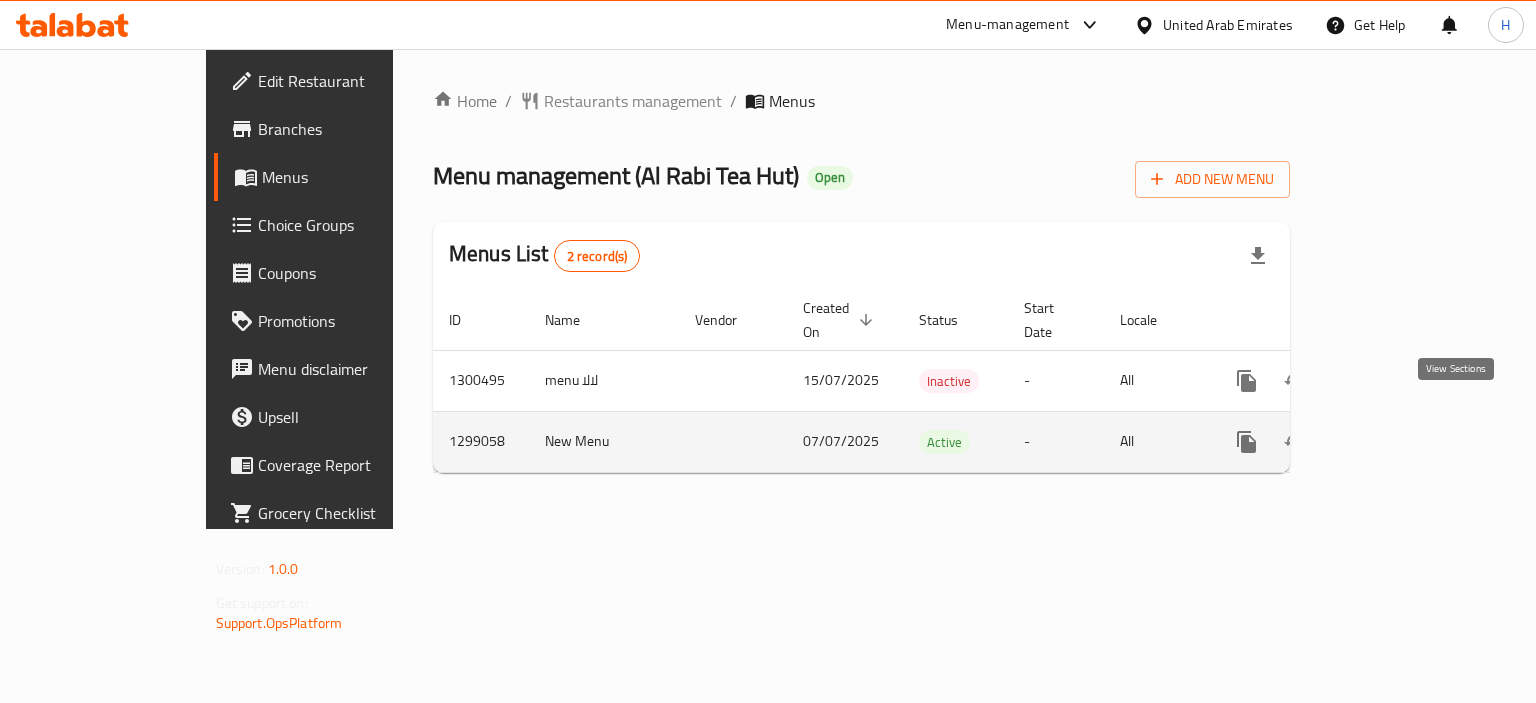 click 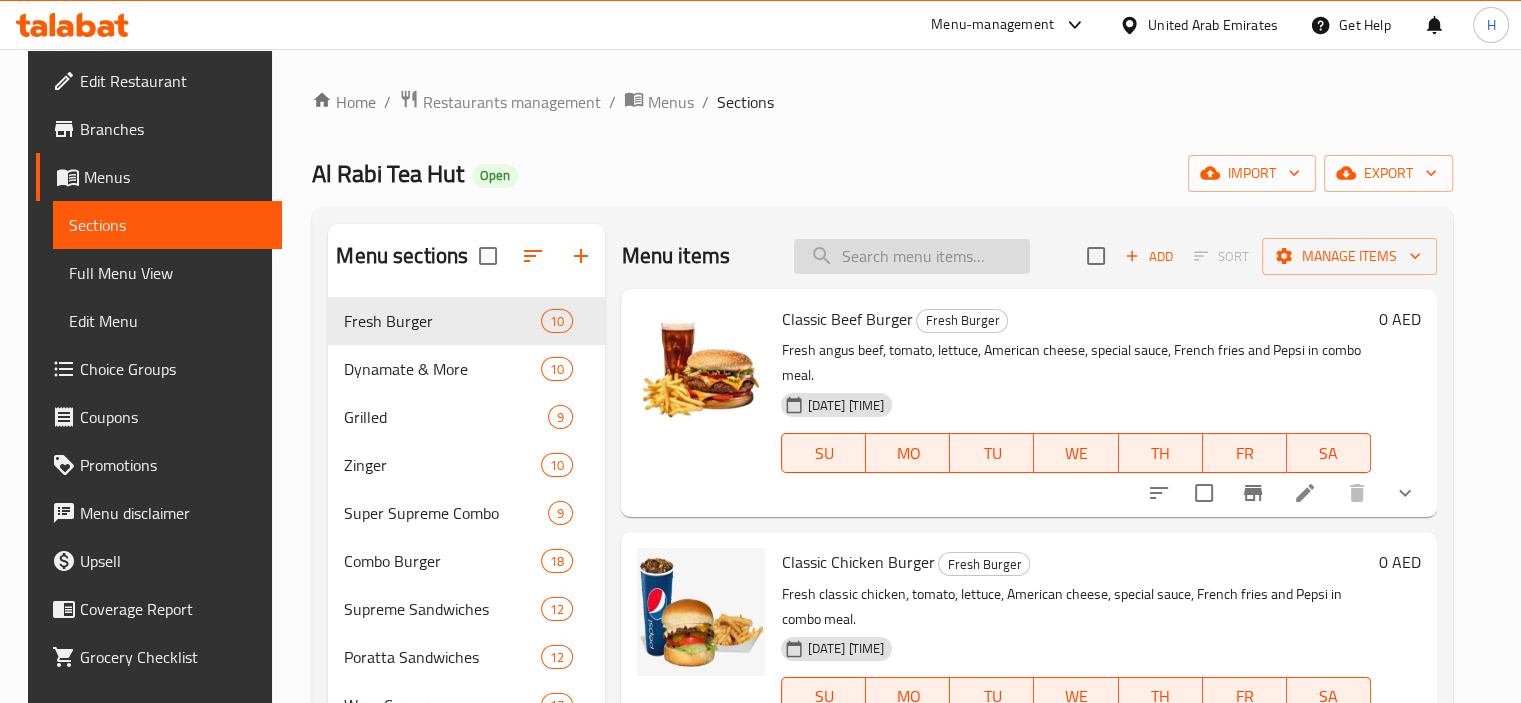 click at bounding box center (912, 256) 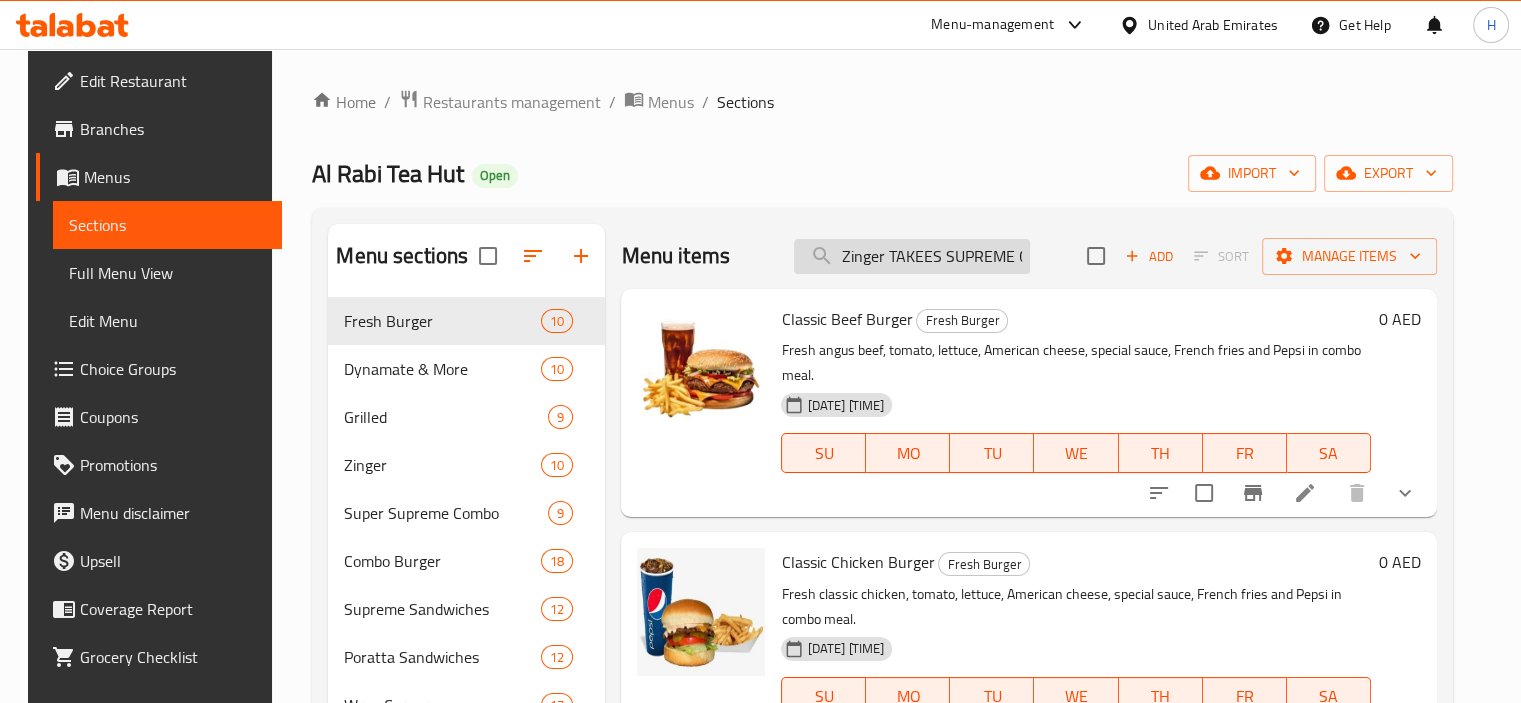 scroll, scrollTop: 0, scrollLeft: 48, axis: horizontal 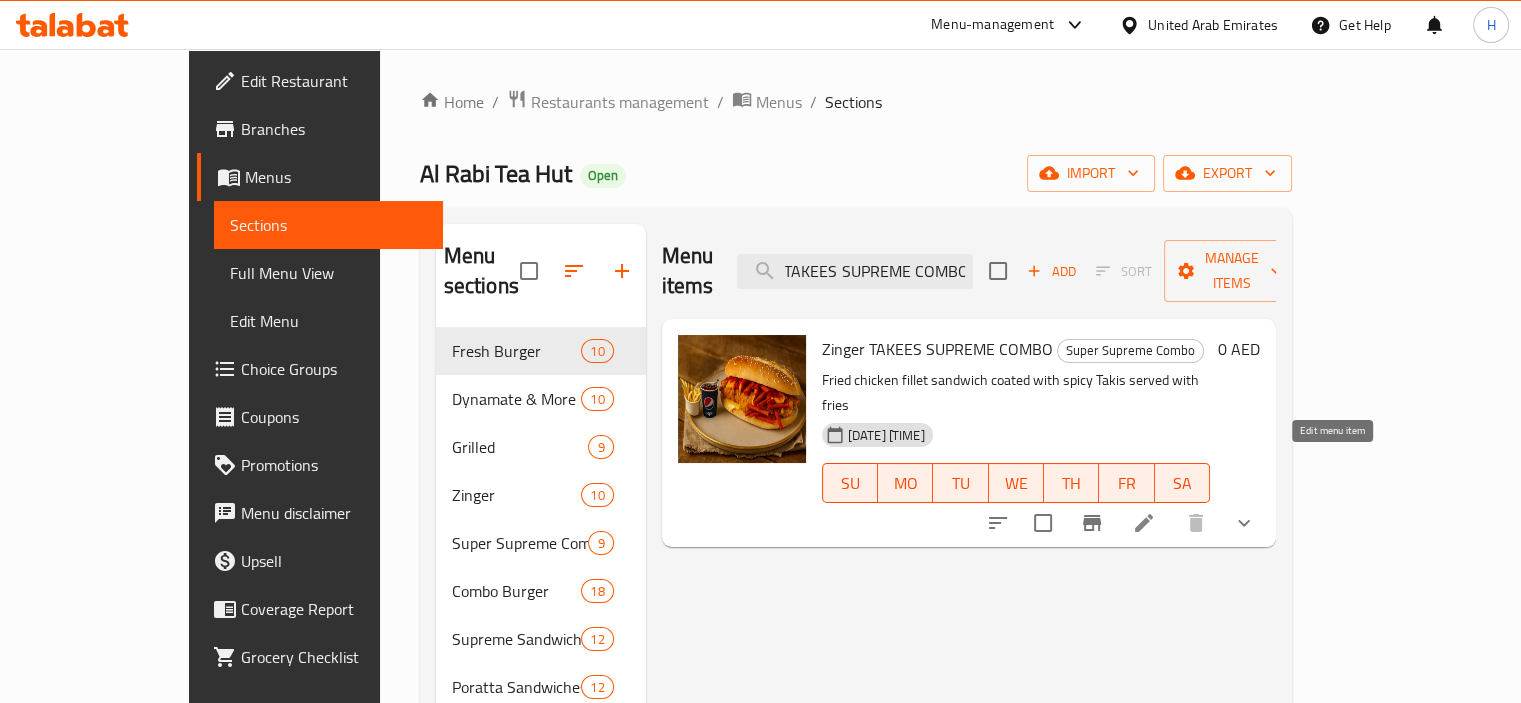 type on "Zinger TAKEES SUPREME COMBO" 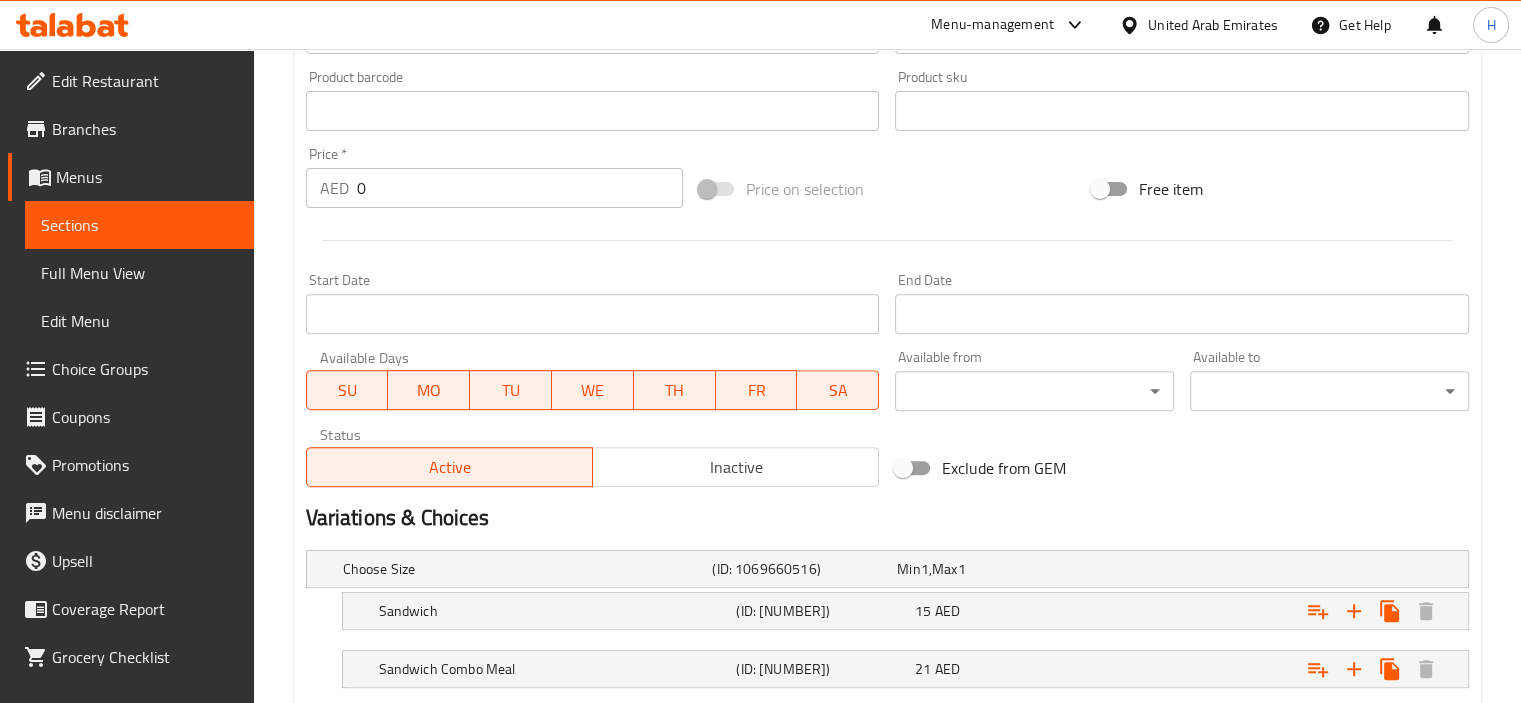 scroll, scrollTop: 782, scrollLeft: 0, axis: vertical 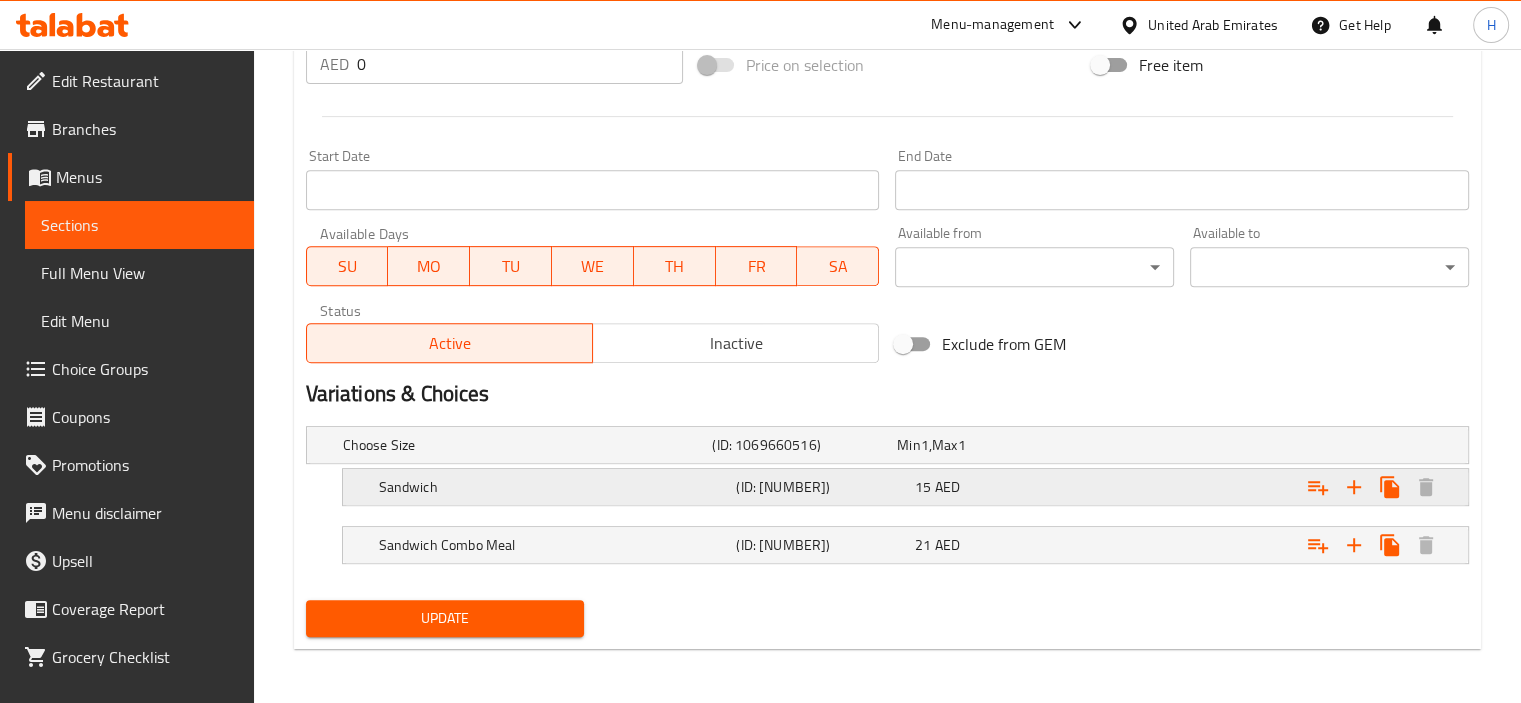 click on "Sandwich" at bounding box center (524, 445) 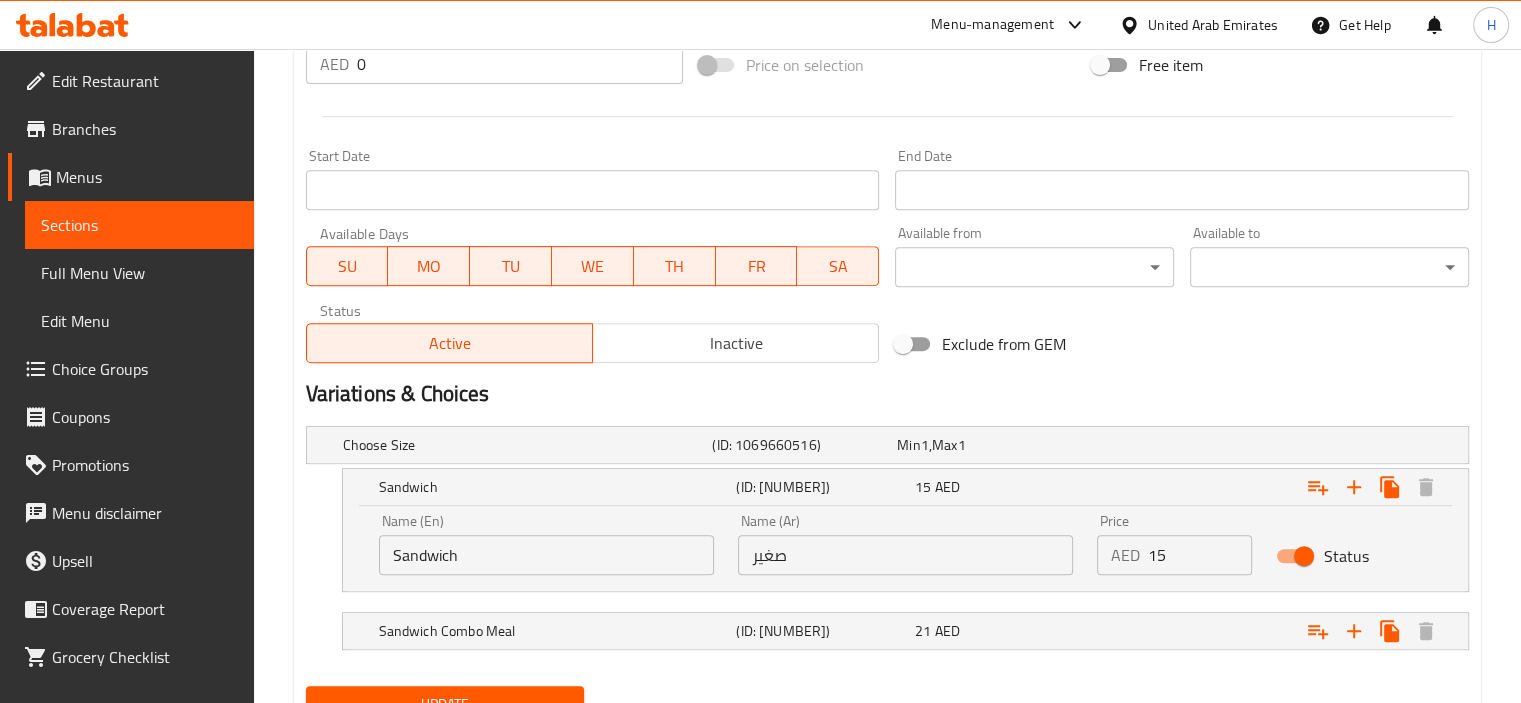 click on "Sandwich" at bounding box center [546, 555] 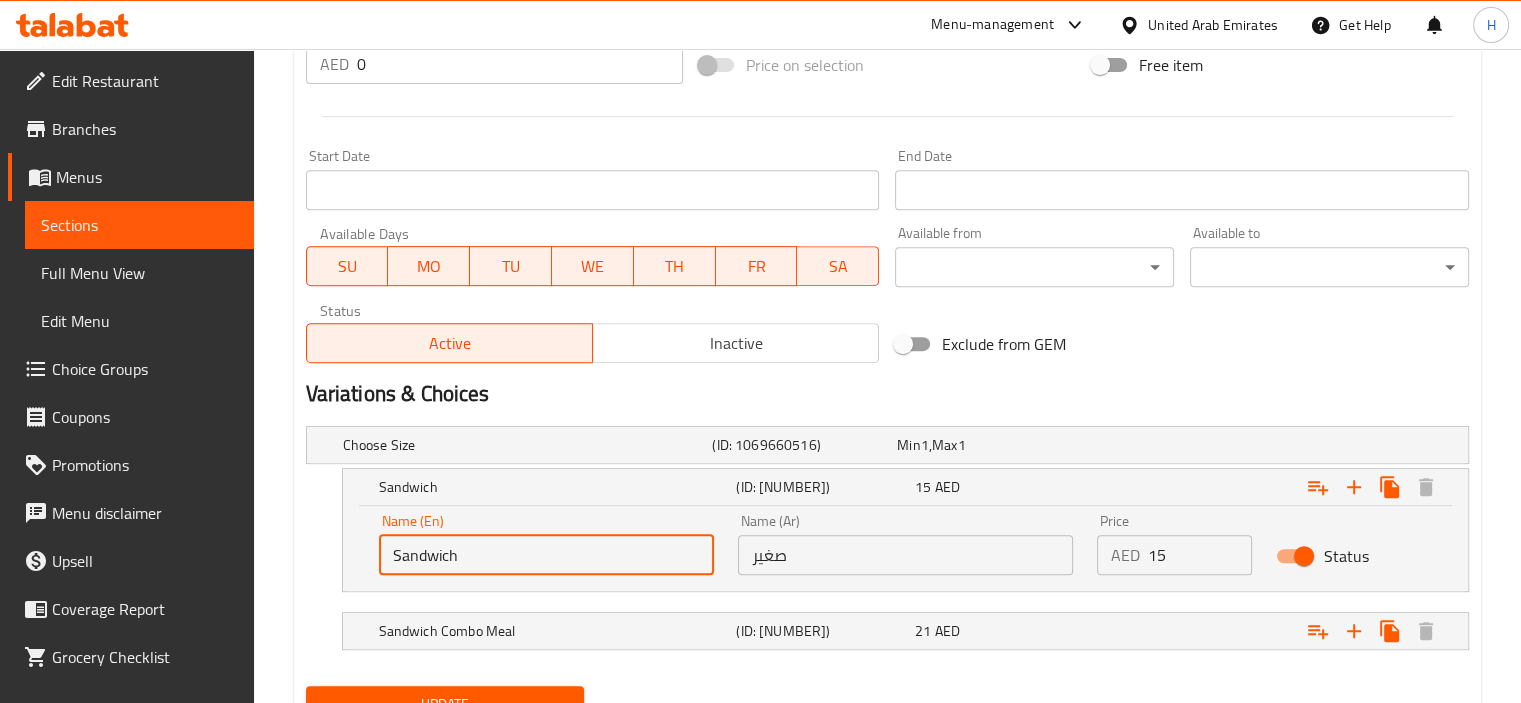 click on "Sandwich" at bounding box center (546, 555) 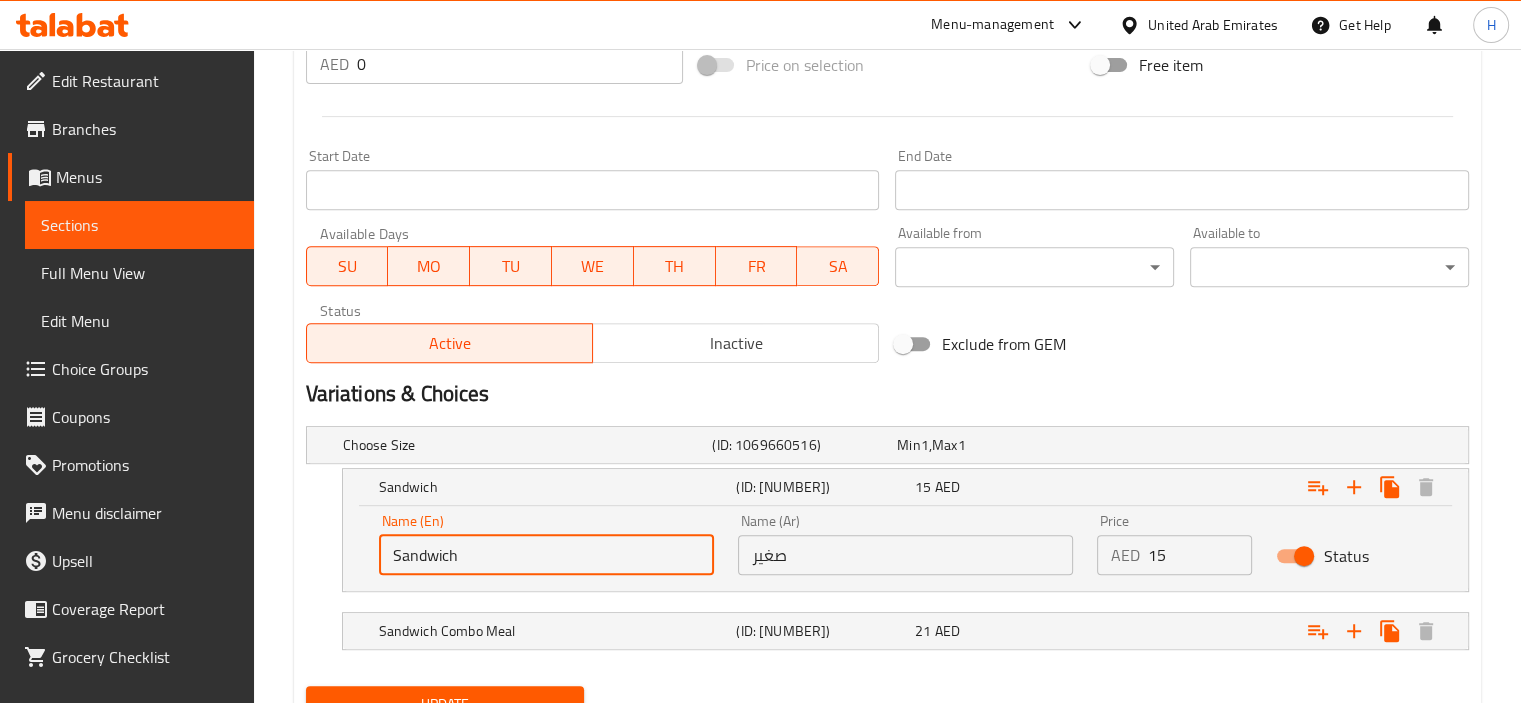 click on "صغير" at bounding box center [905, 555] 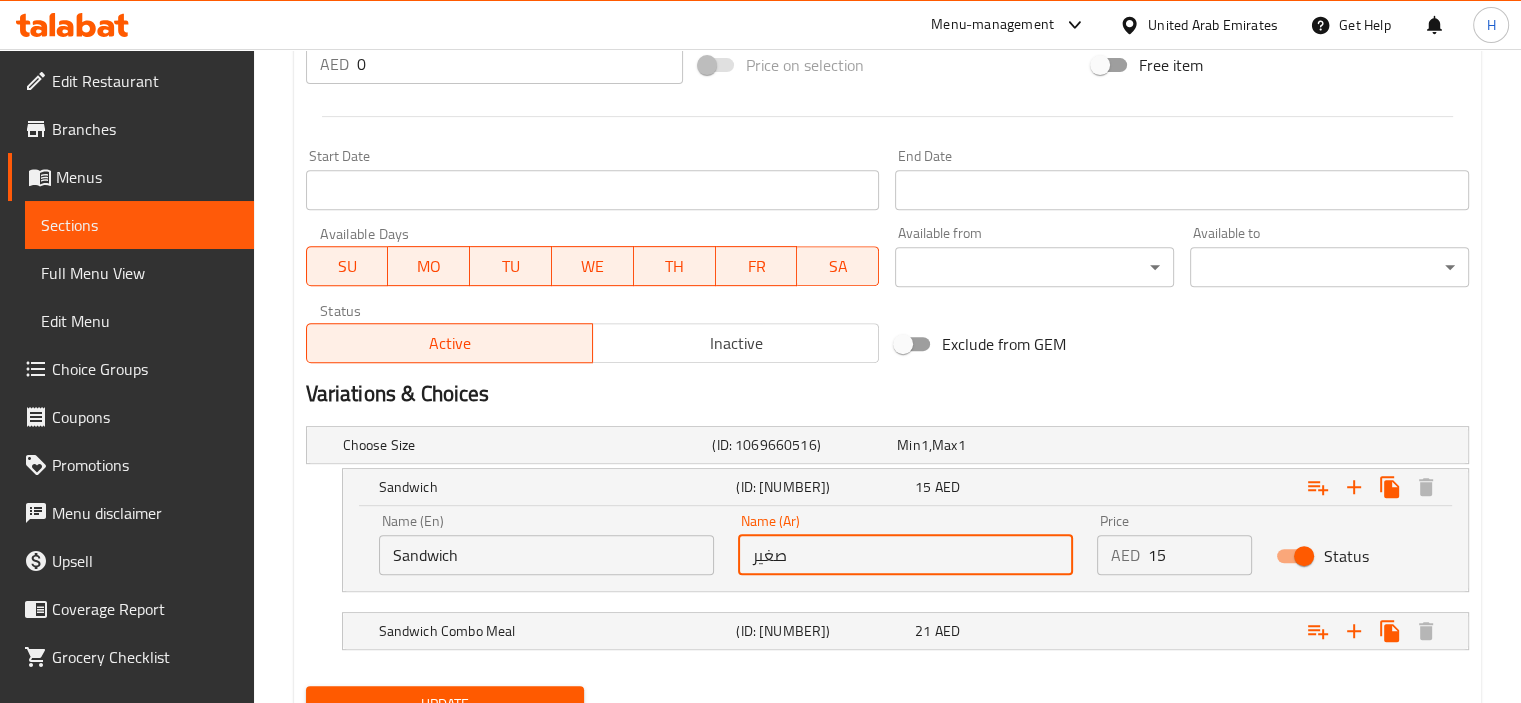 click on "صغير" at bounding box center (905, 555) 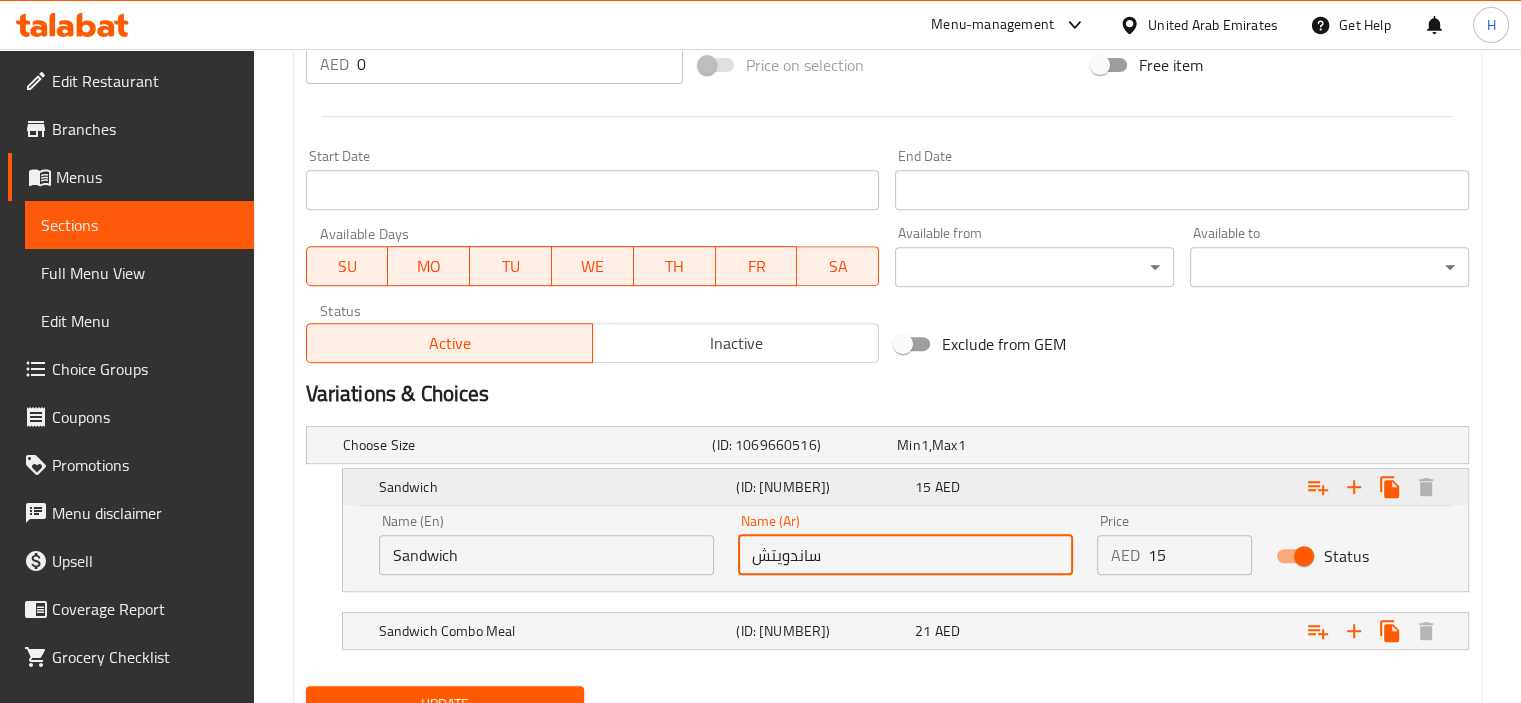 scroll, scrollTop: 868, scrollLeft: 0, axis: vertical 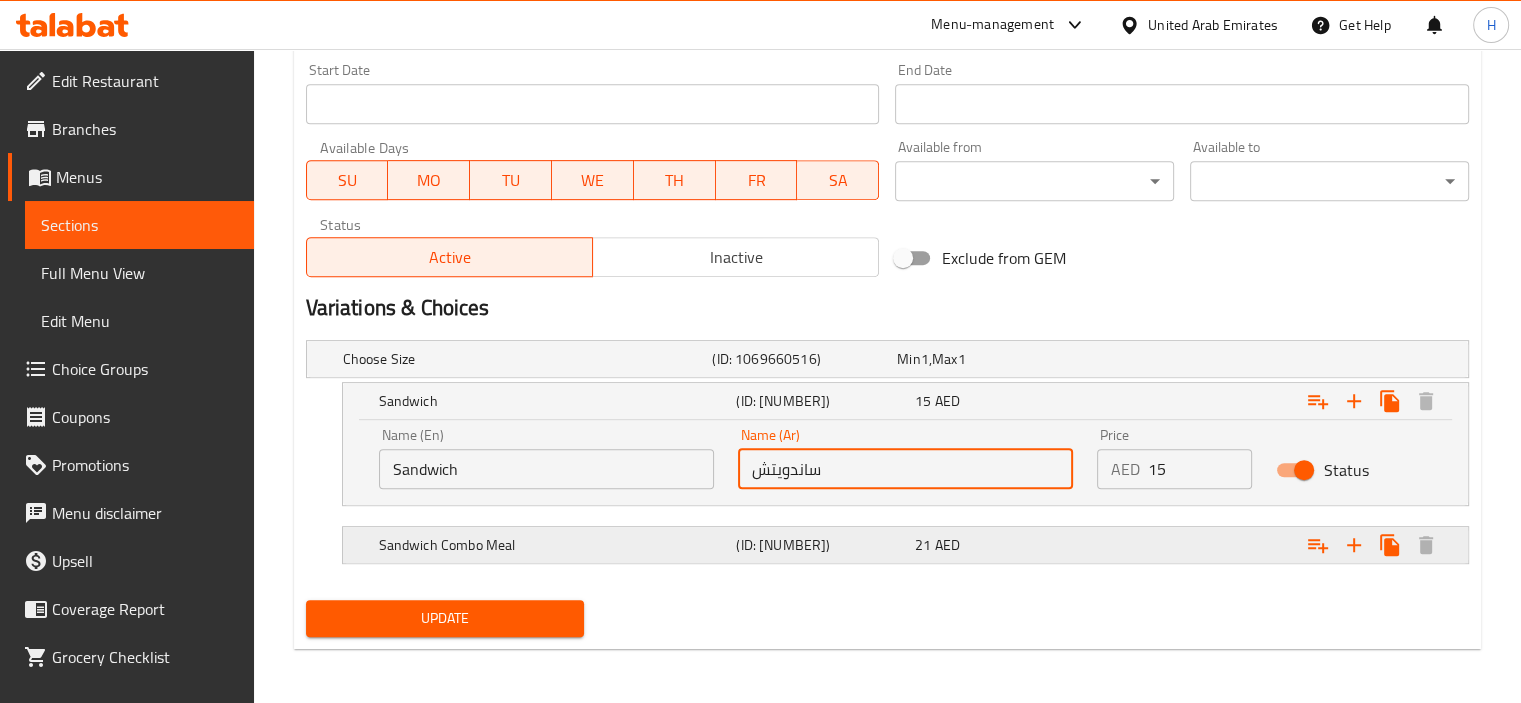 type on "ساندويتش" 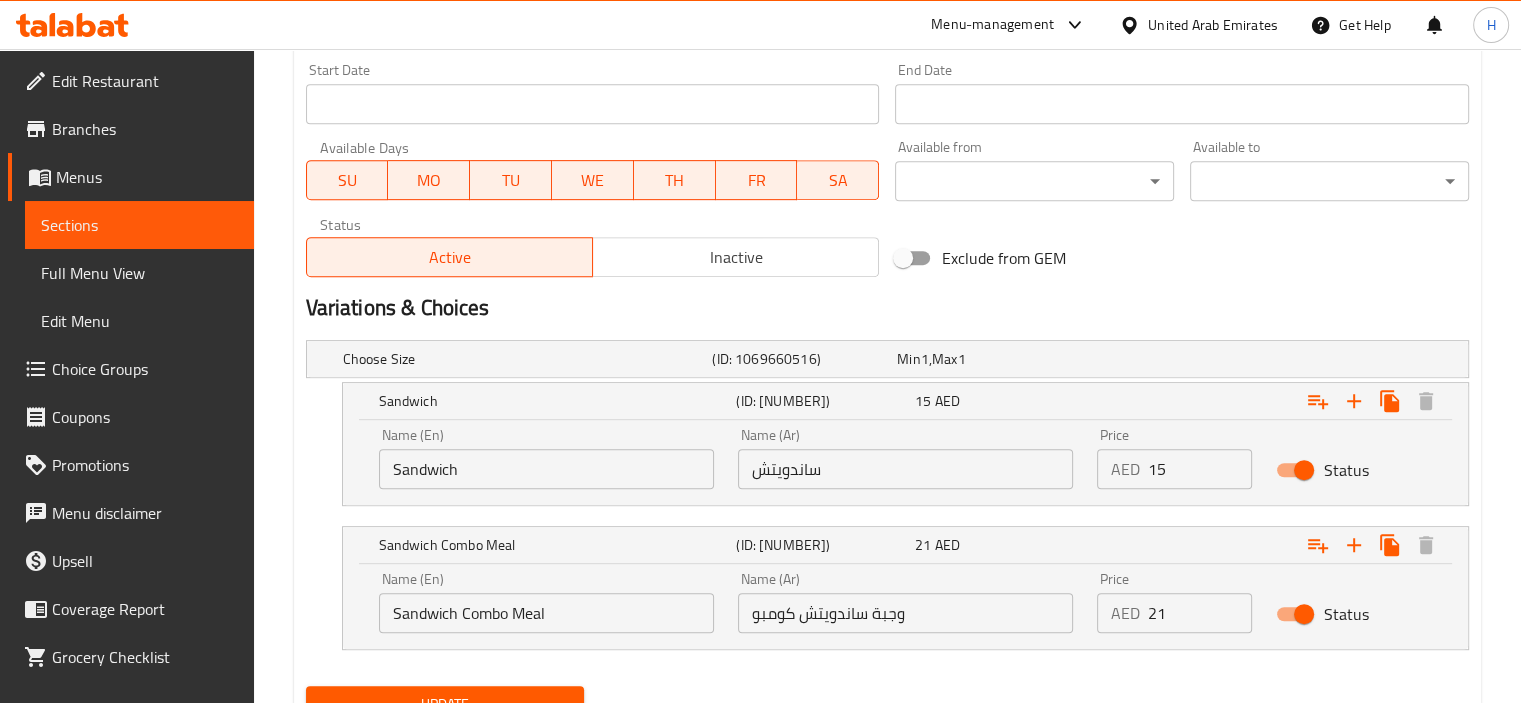scroll, scrollTop: 954, scrollLeft: 0, axis: vertical 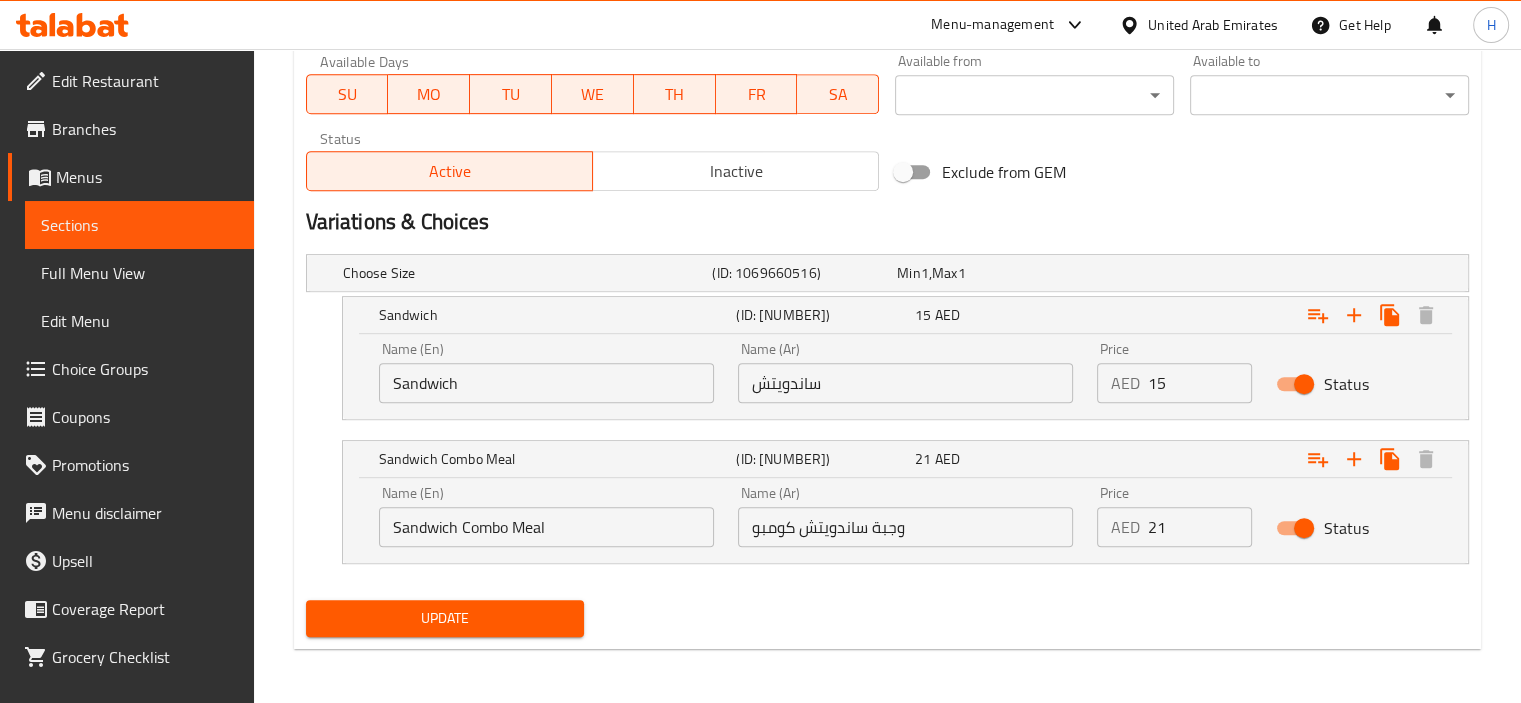click on "Update" at bounding box center [445, 618] 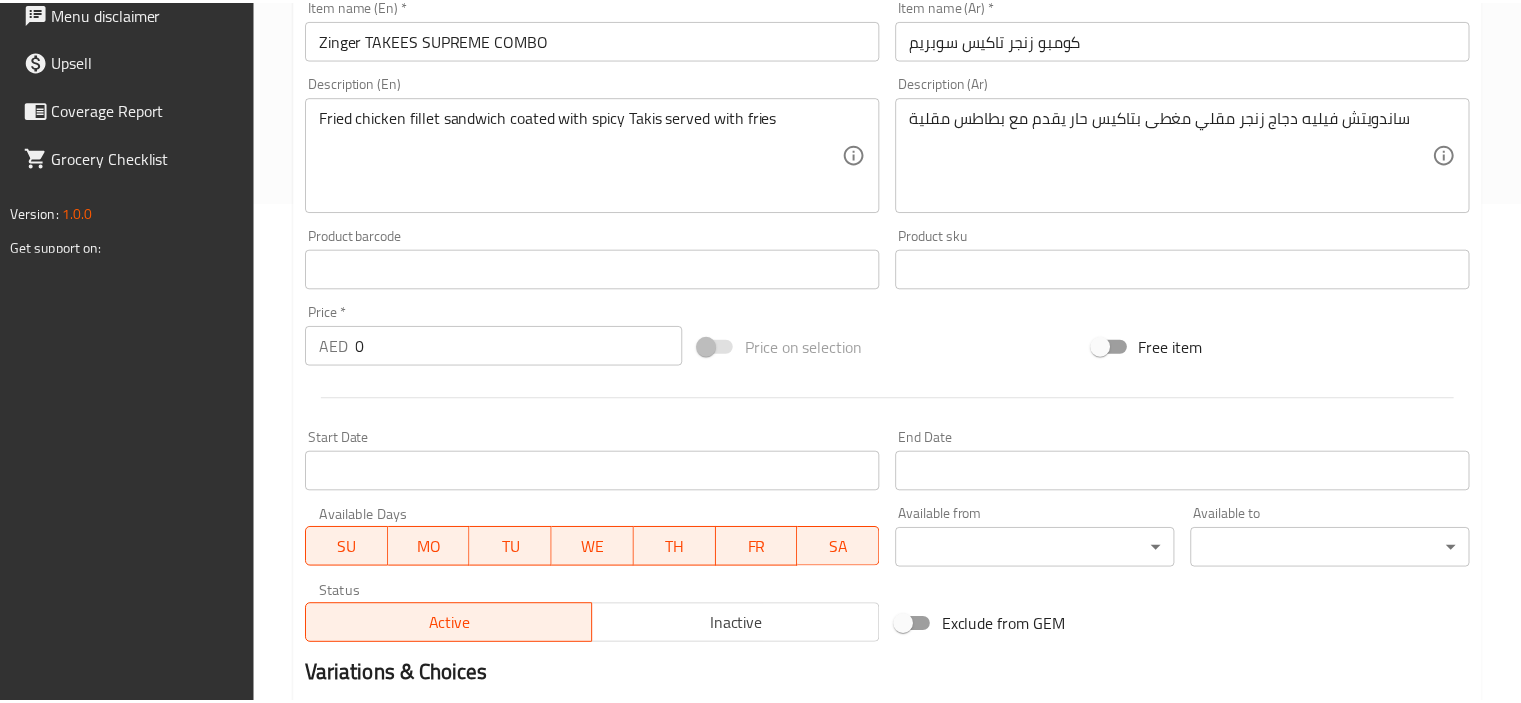 scroll, scrollTop: 954, scrollLeft: 0, axis: vertical 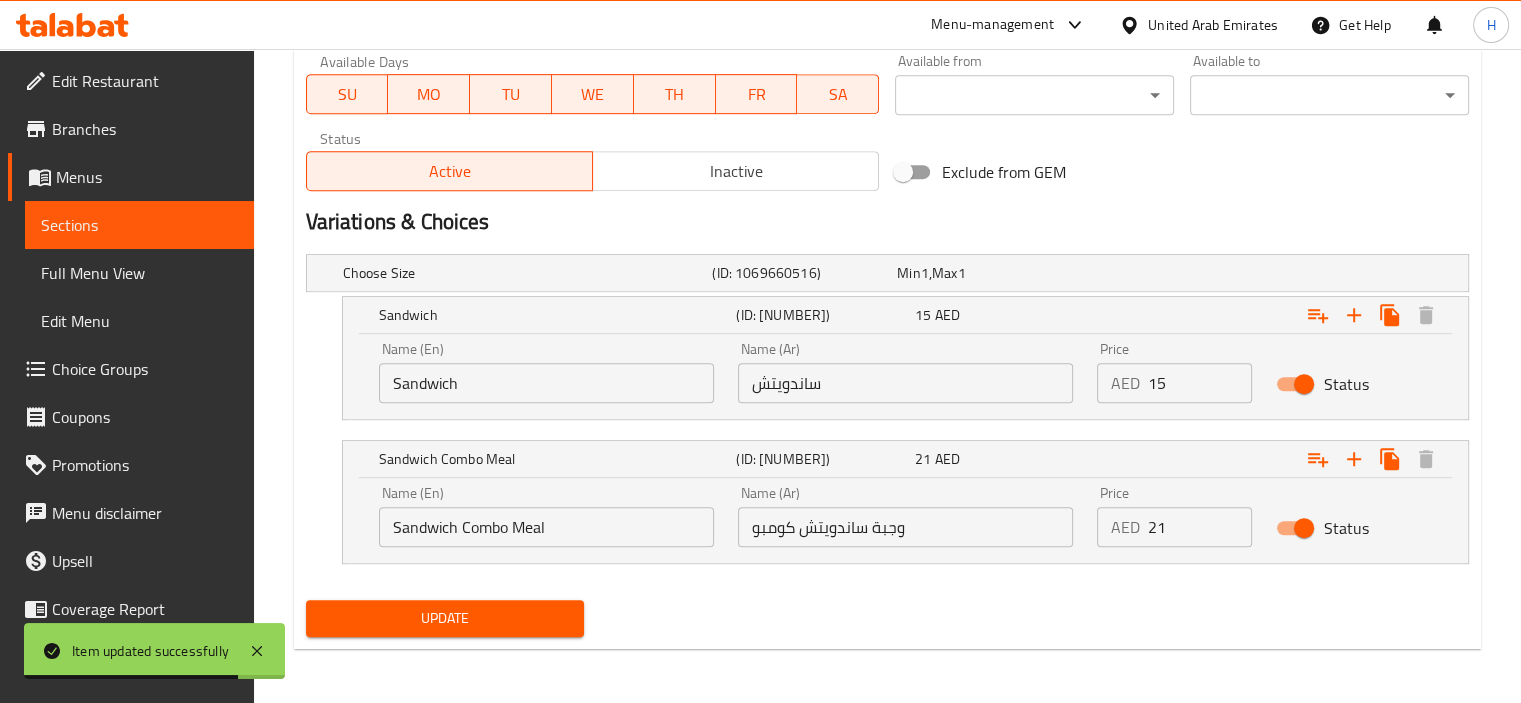 drag, startPoint x: 257, startPoint y: 653, endPoint x: 196, endPoint y: 483, distance: 180.61284 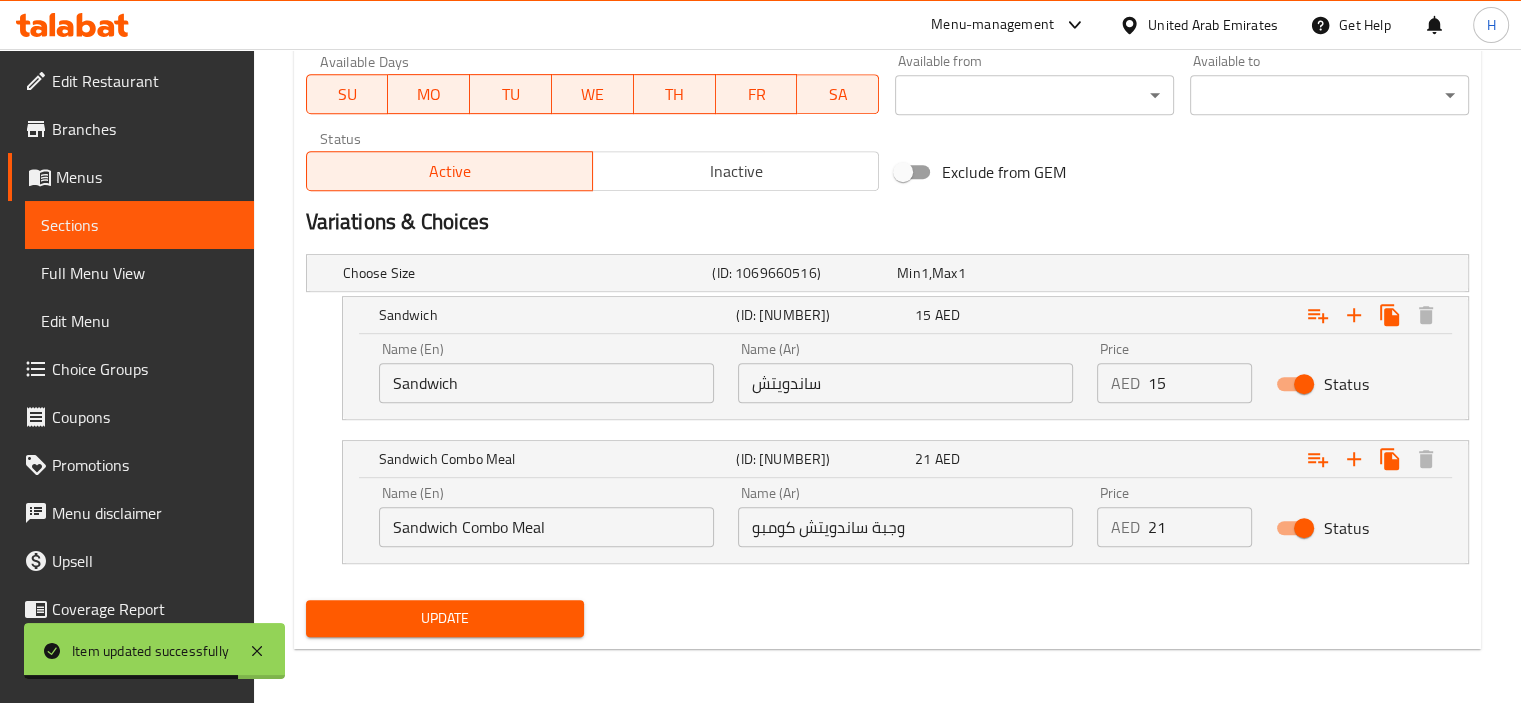 click 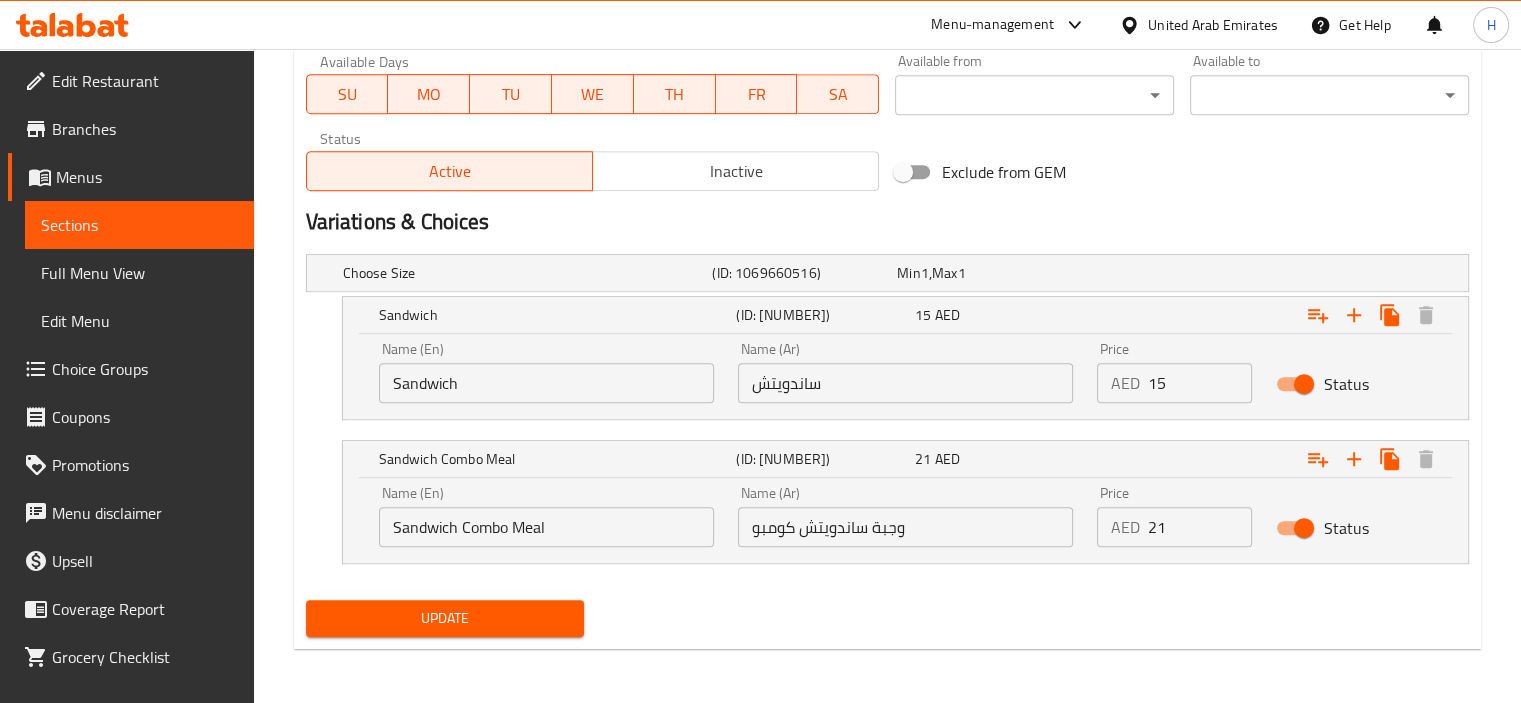 click 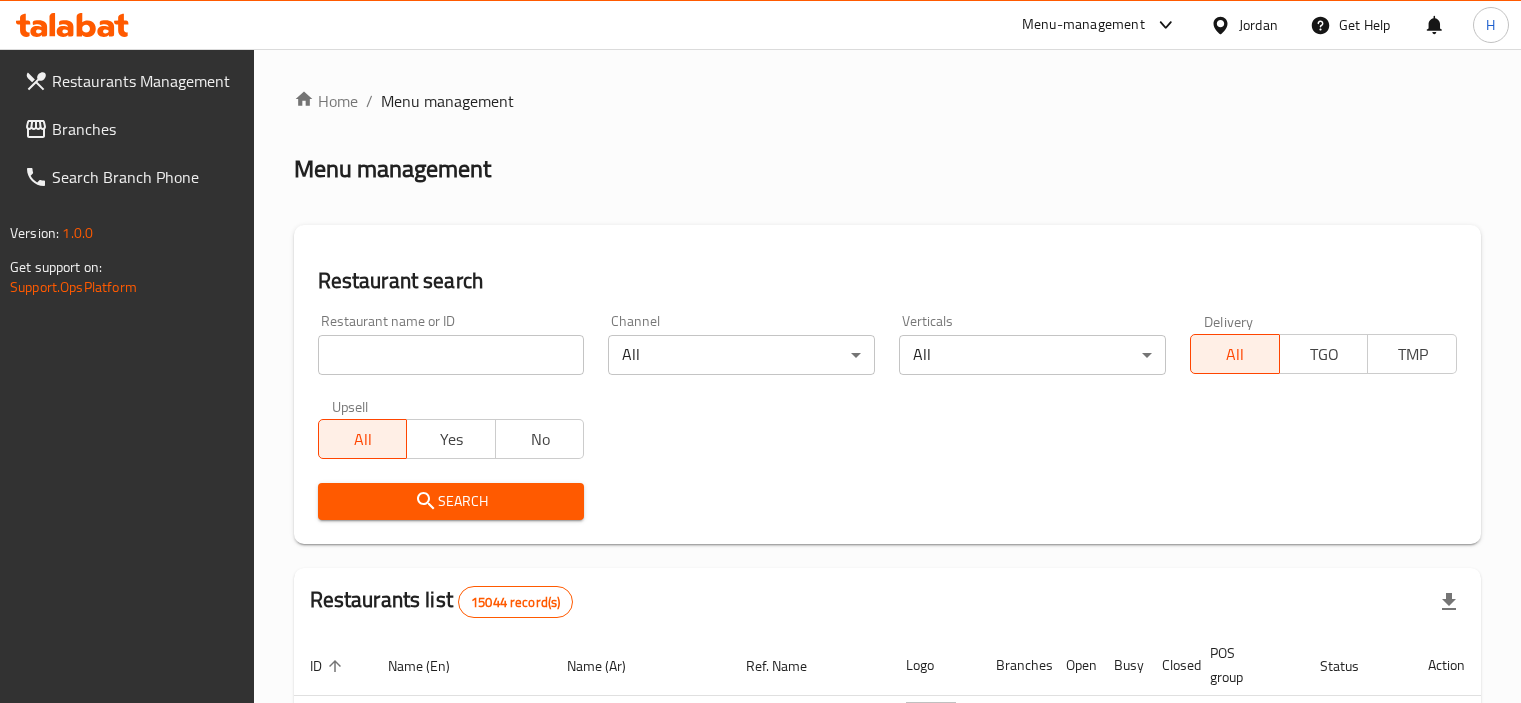 scroll, scrollTop: 0, scrollLeft: 0, axis: both 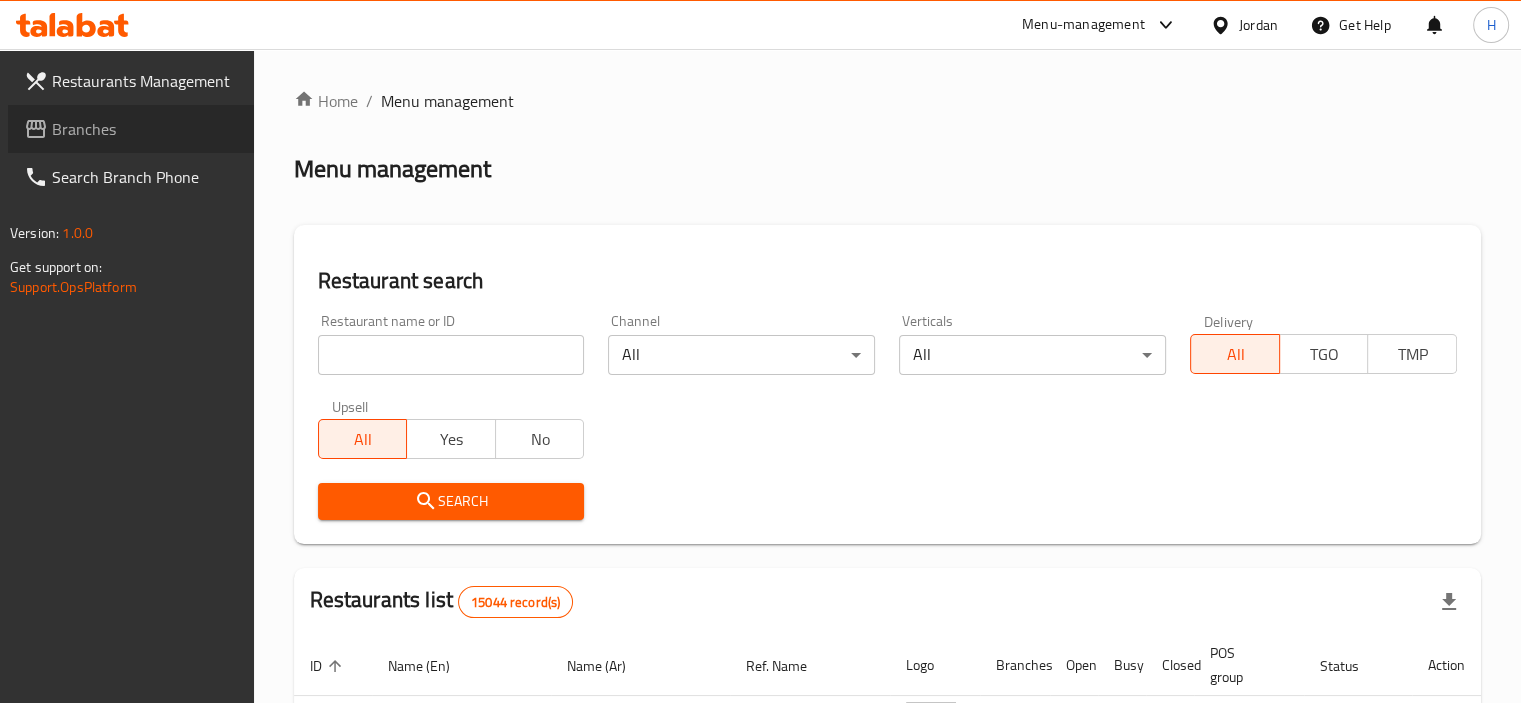 click on "Branches" at bounding box center (145, 129) 